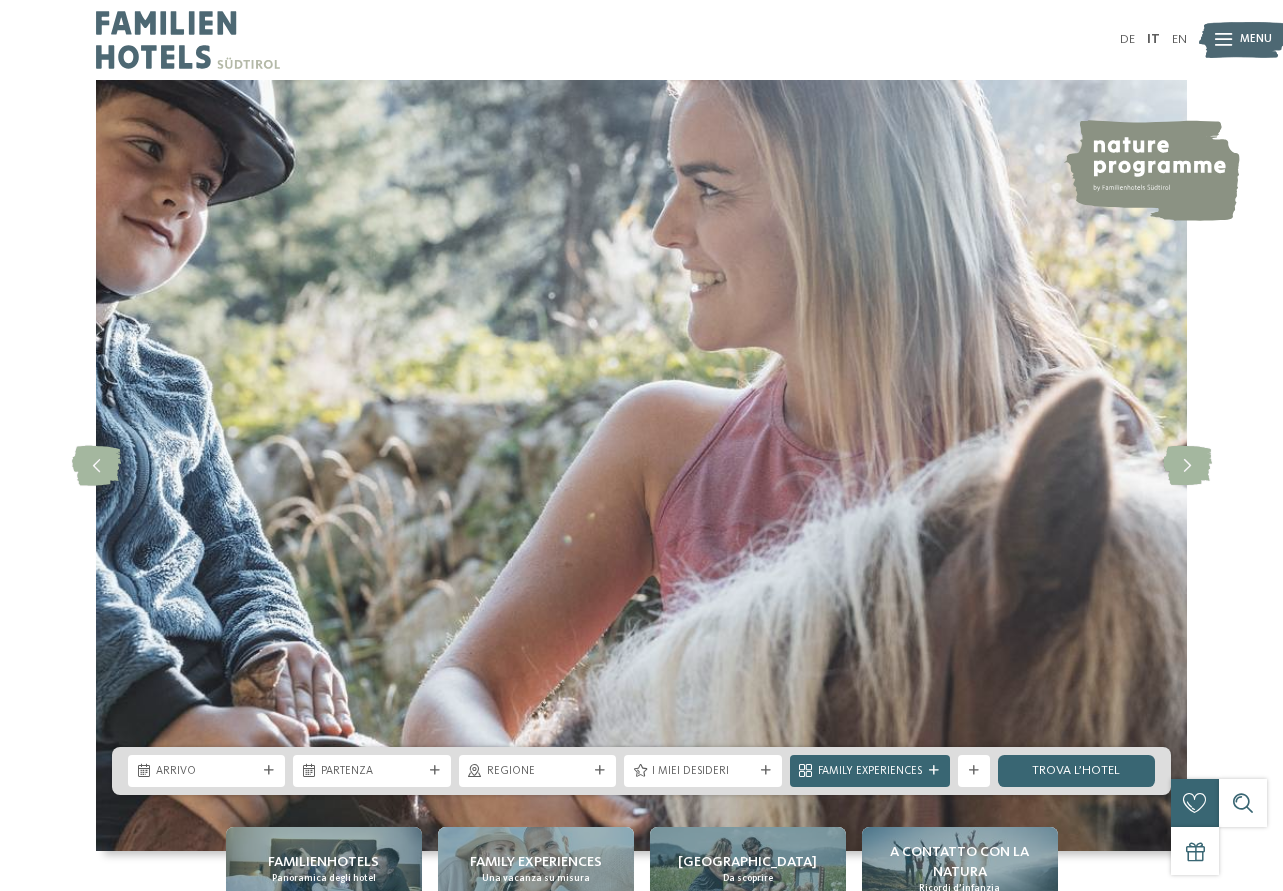 scroll, scrollTop: 0, scrollLeft: 0, axis: both 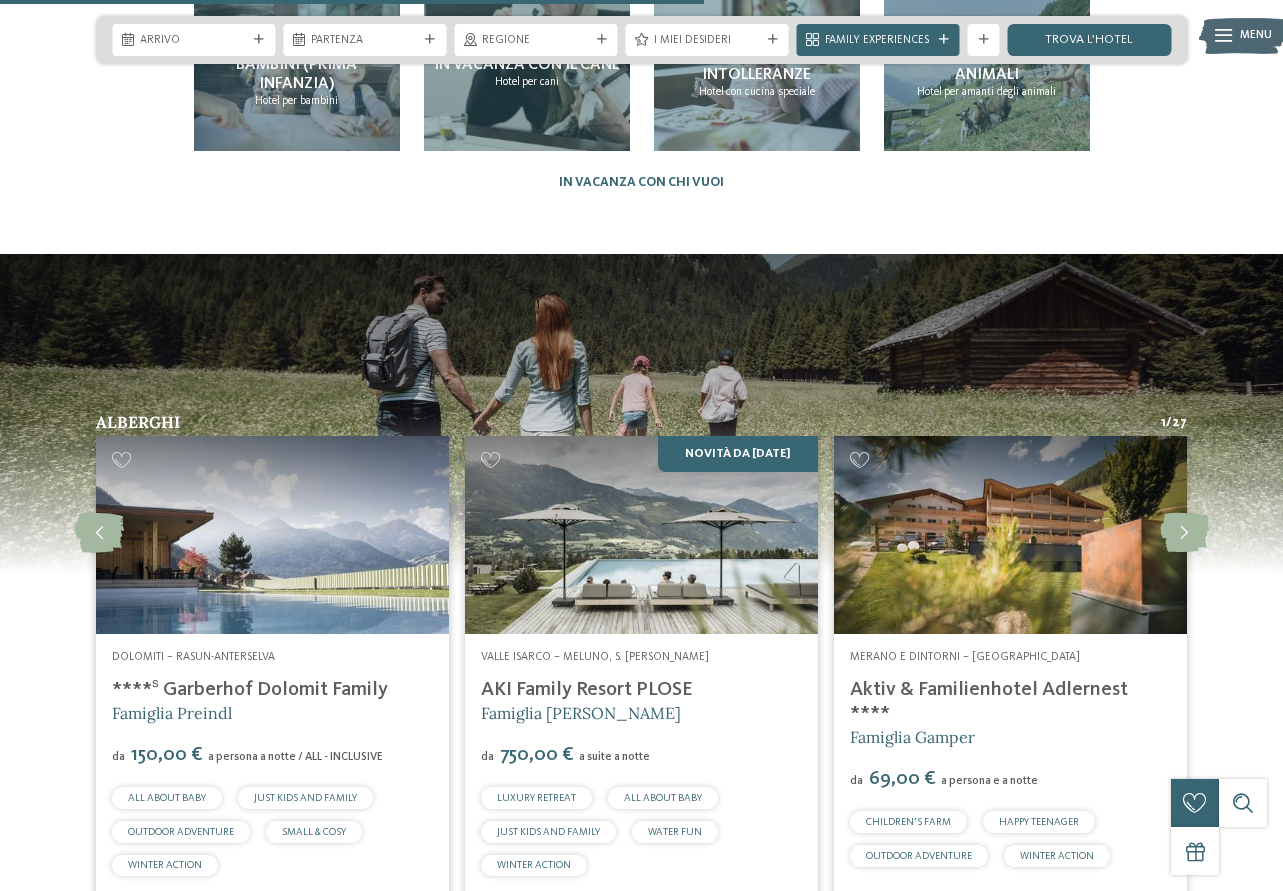 click on "****ˢ Garberhof Dolomit Family" at bounding box center [250, 690] 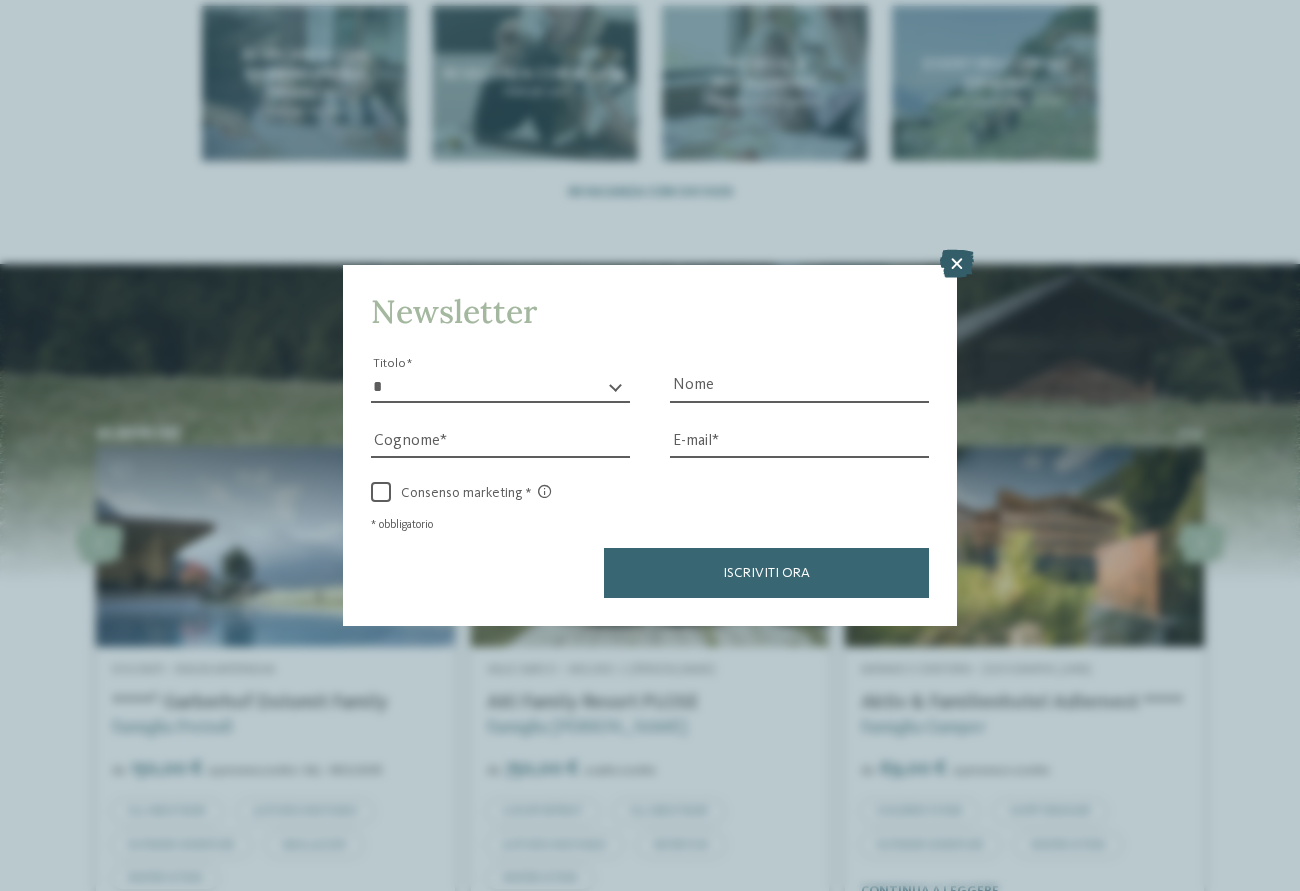 click at bounding box center (957, 264) 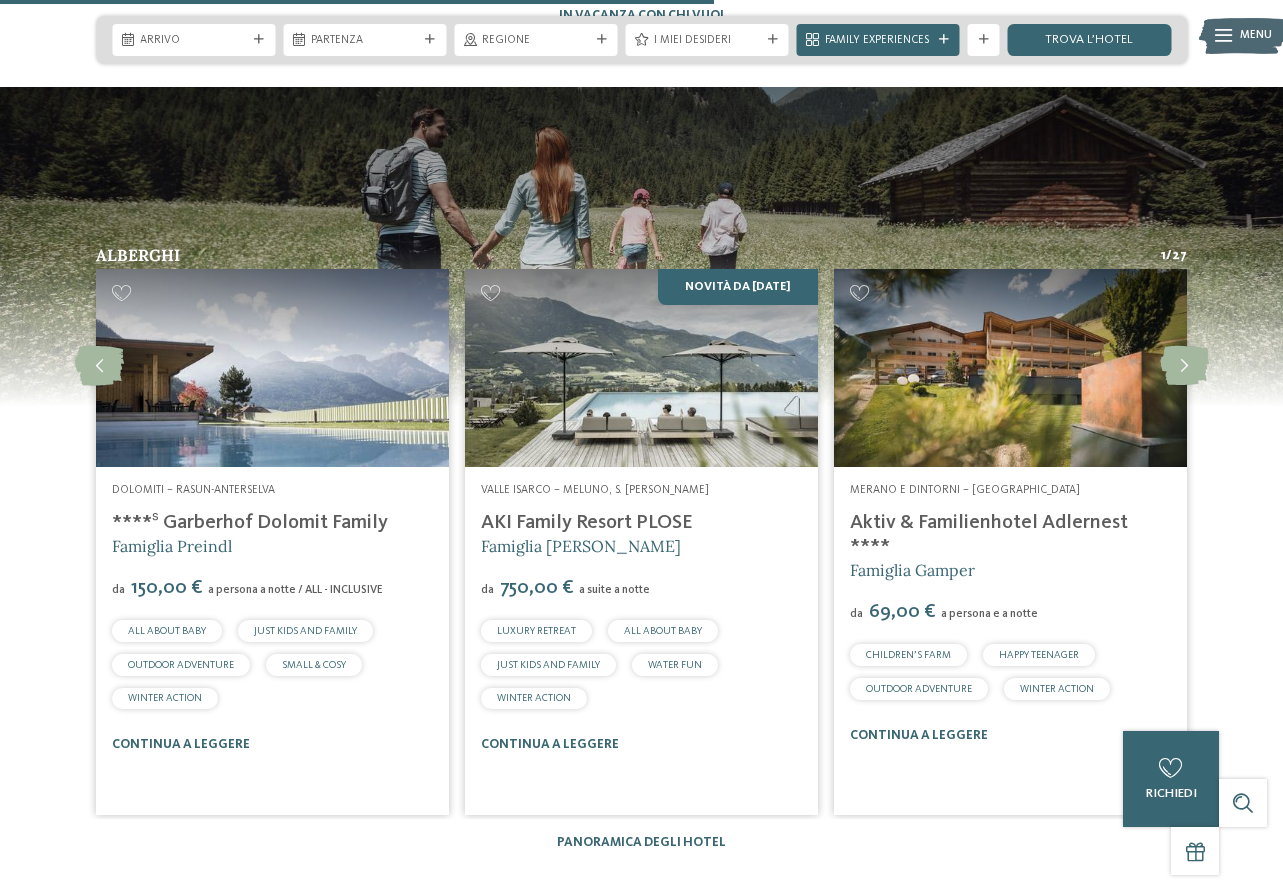 scroll, scrollTop: 4195, scrollLeft: 0, axis: vertical 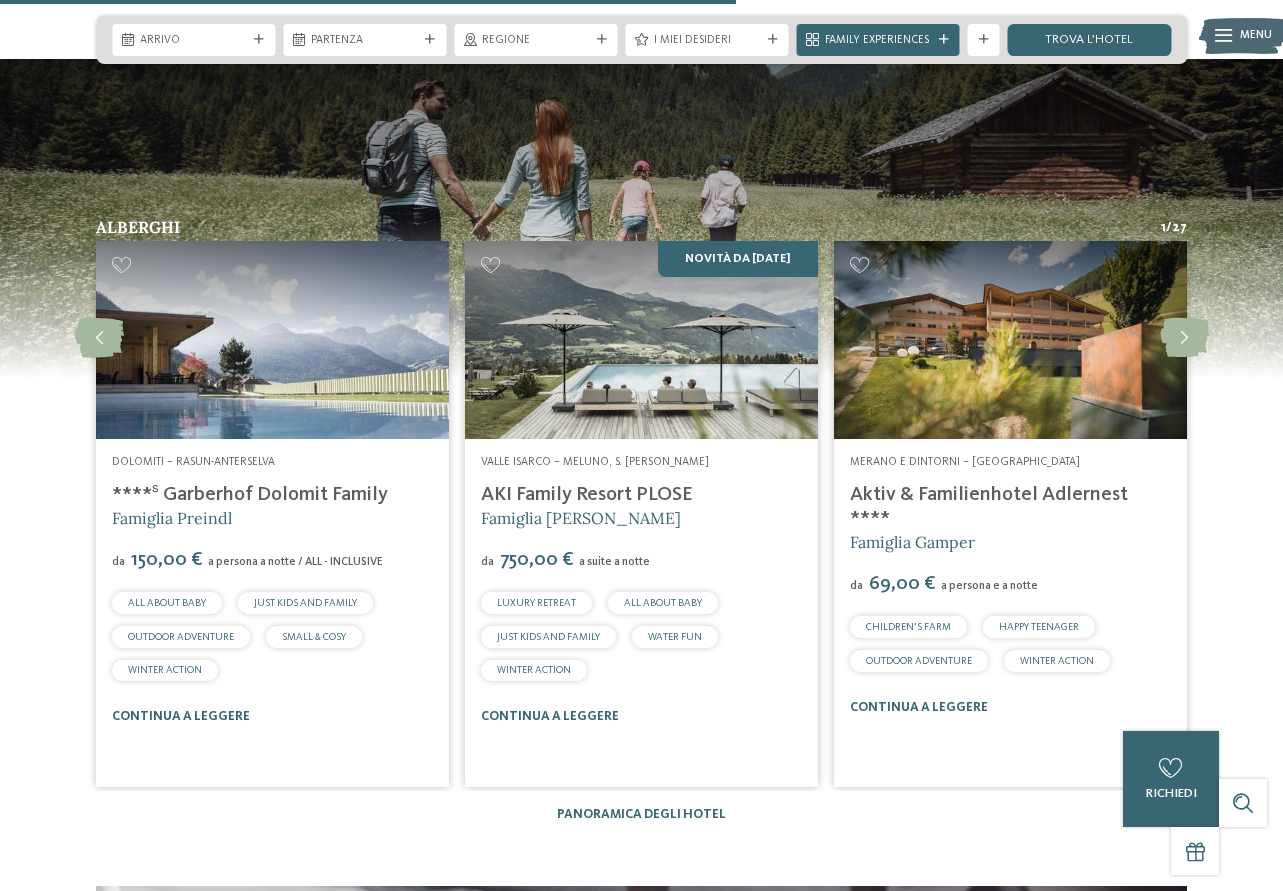 click on "AKI Family Resort PLOSE" at bounding box center [587, 495] 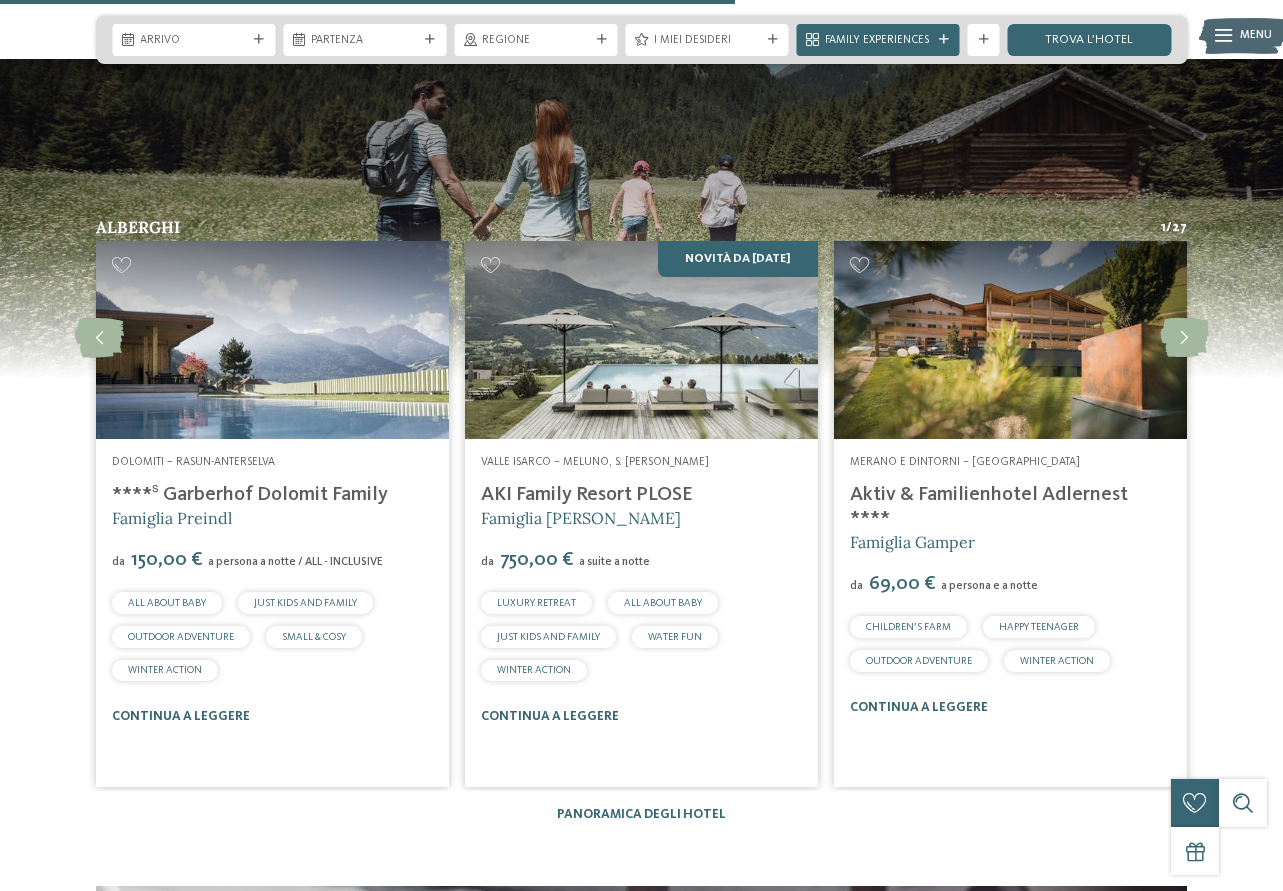 scroll, scrollTop: 4190, scrollLeft: 0, axis: vertical 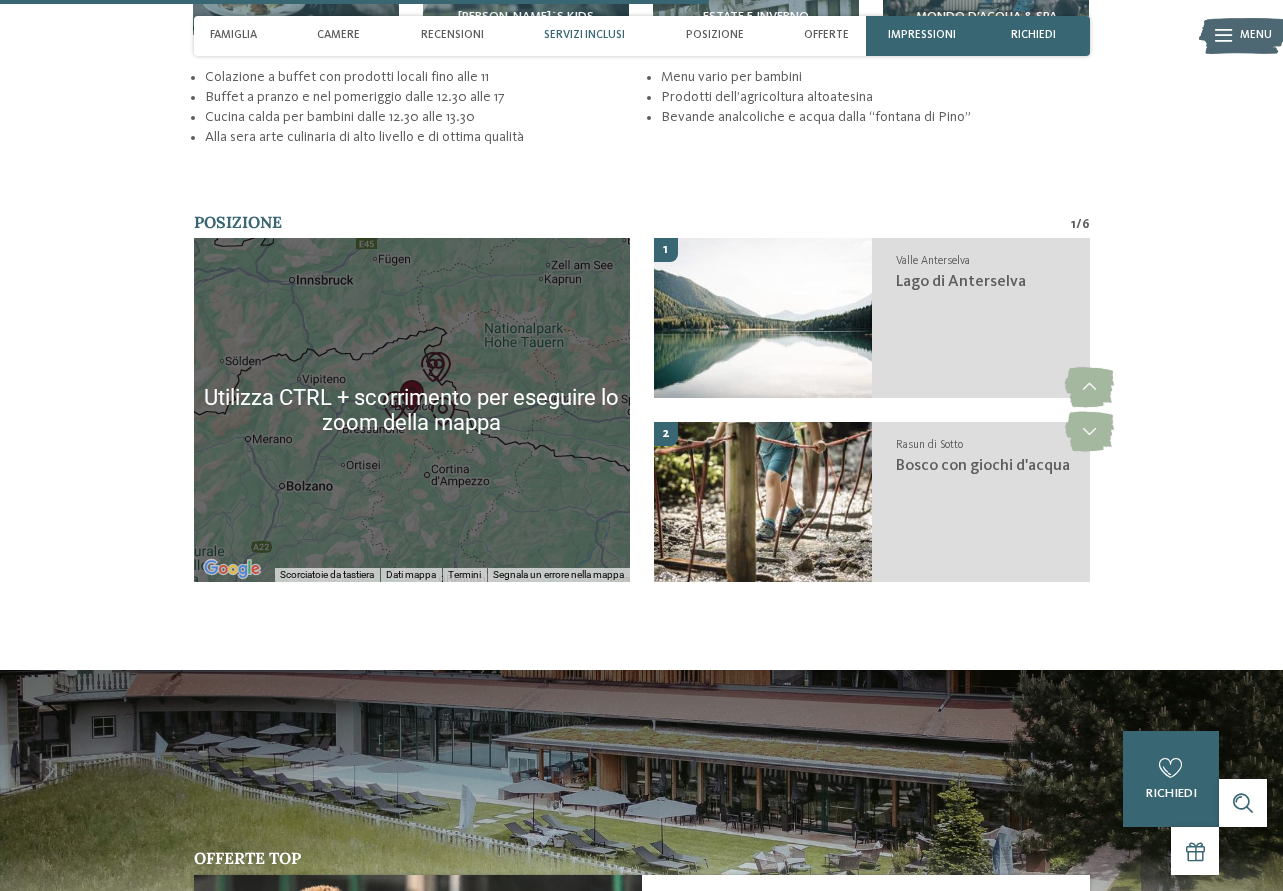 click on "Per navigare, premi i tasti Freccia." at bounding box center (412, 410) 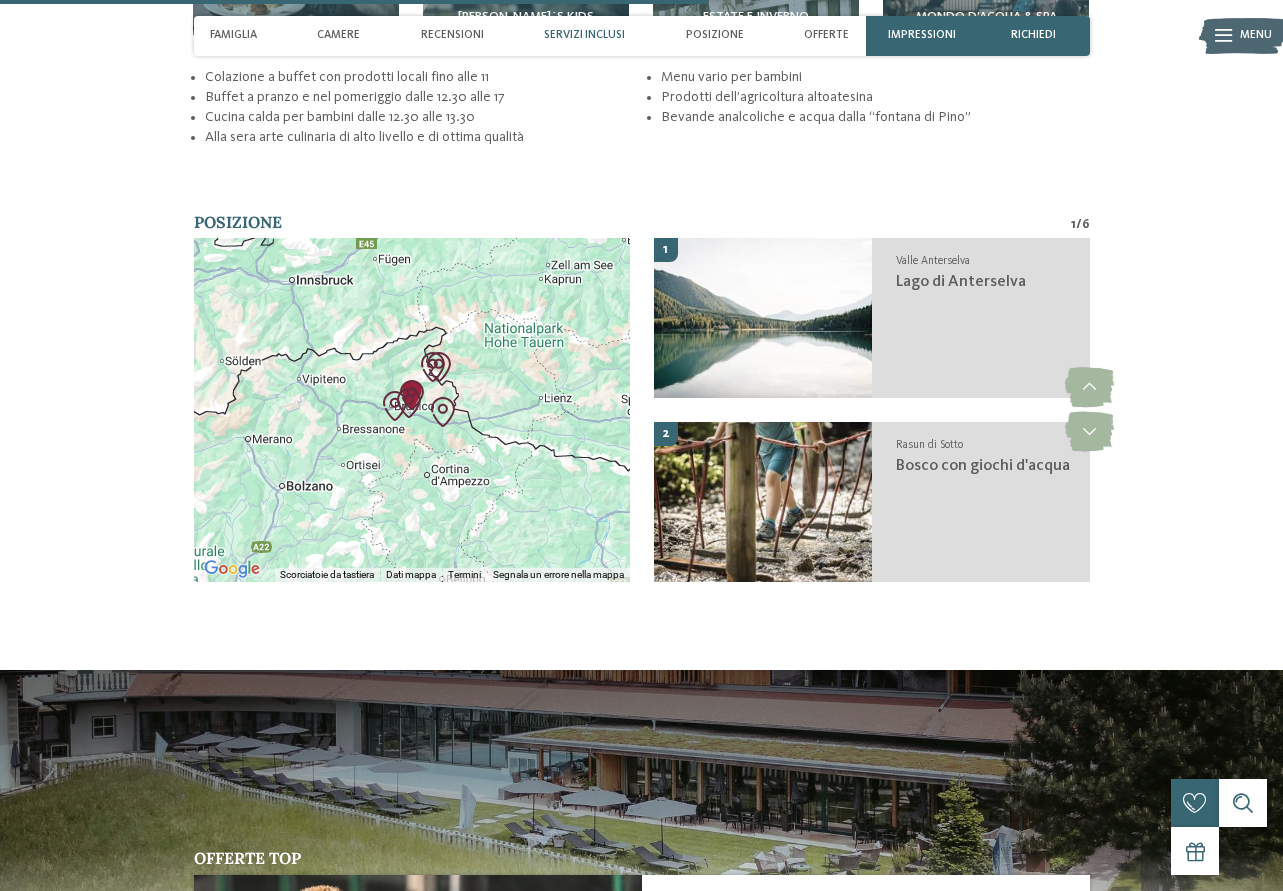 click on "Per navigare, premi i tasti Freccia." at bounding box center [412, 410] 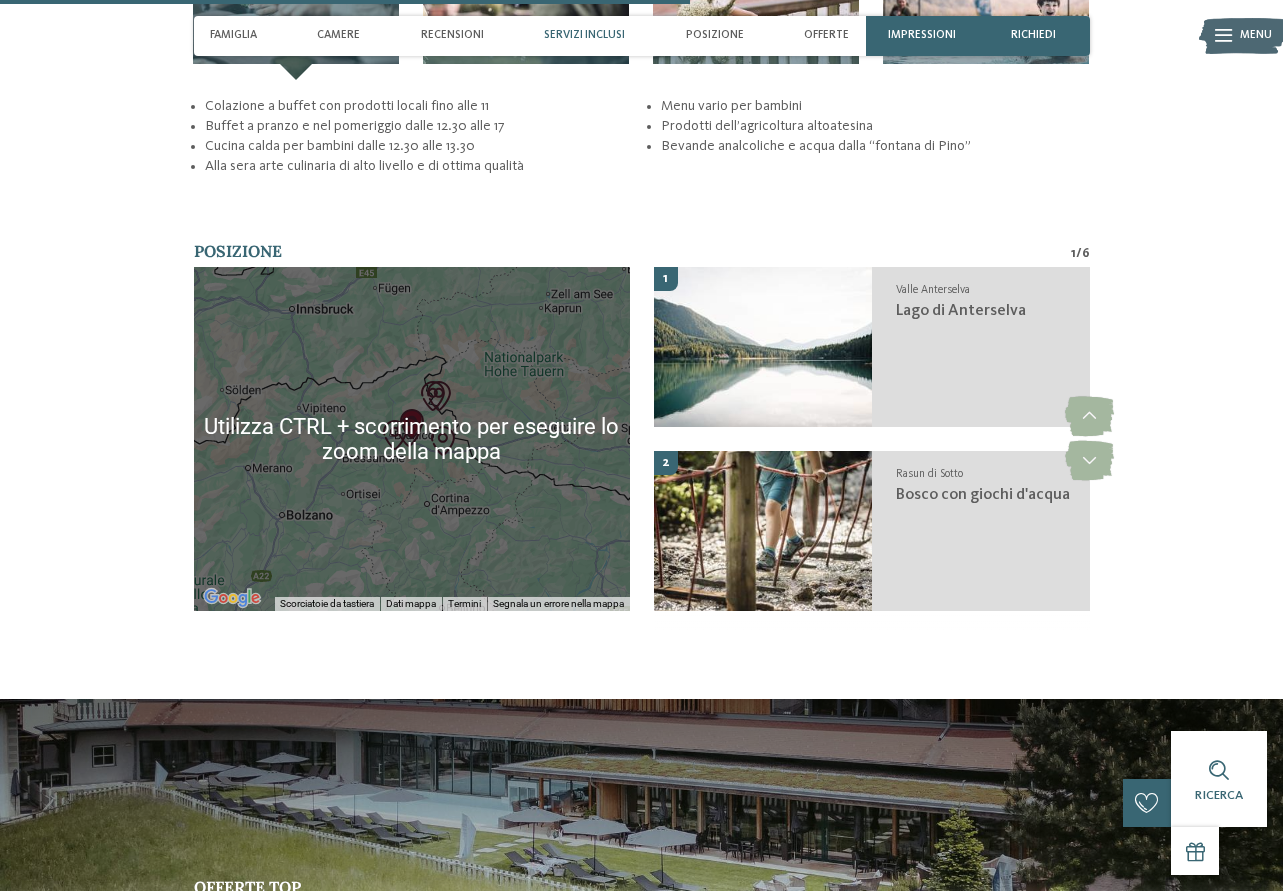 scroll, scrollTop: 3300, scrollLeft: 0, axis: vertical 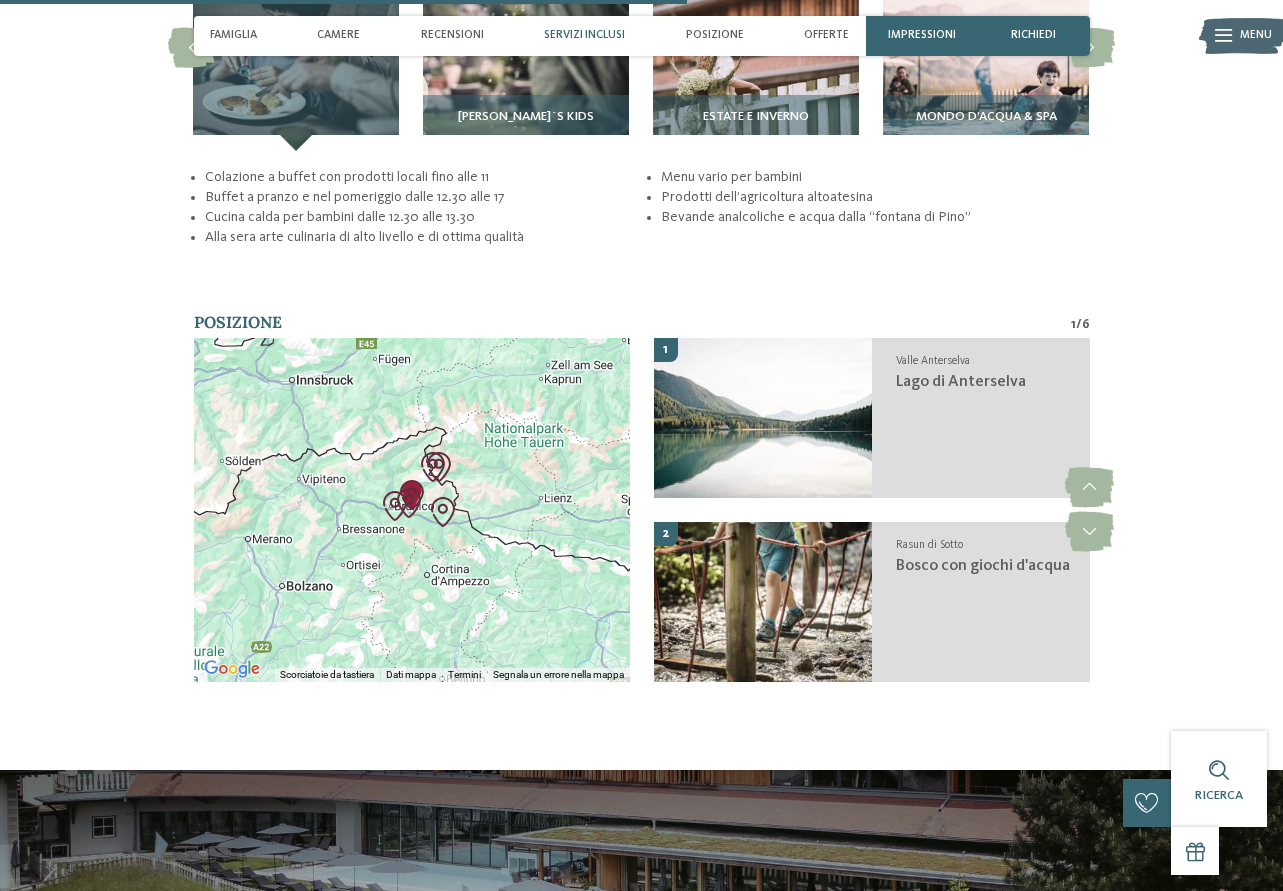 click on "Per navigare, premi i tasti Freccia." at bounding box center (412, 510) 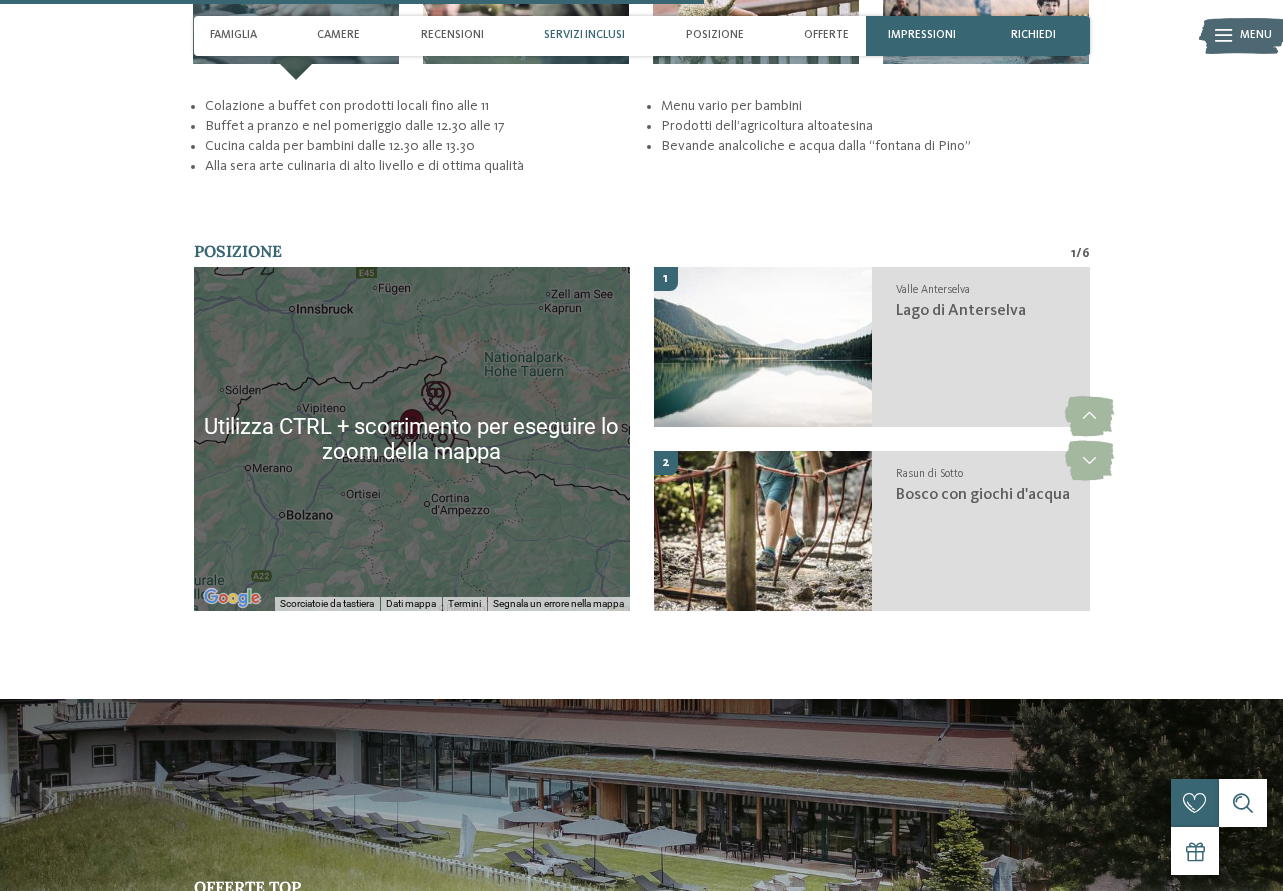 scroll, scrollTop: 3400, scrollLeft: 0, axis: vertical 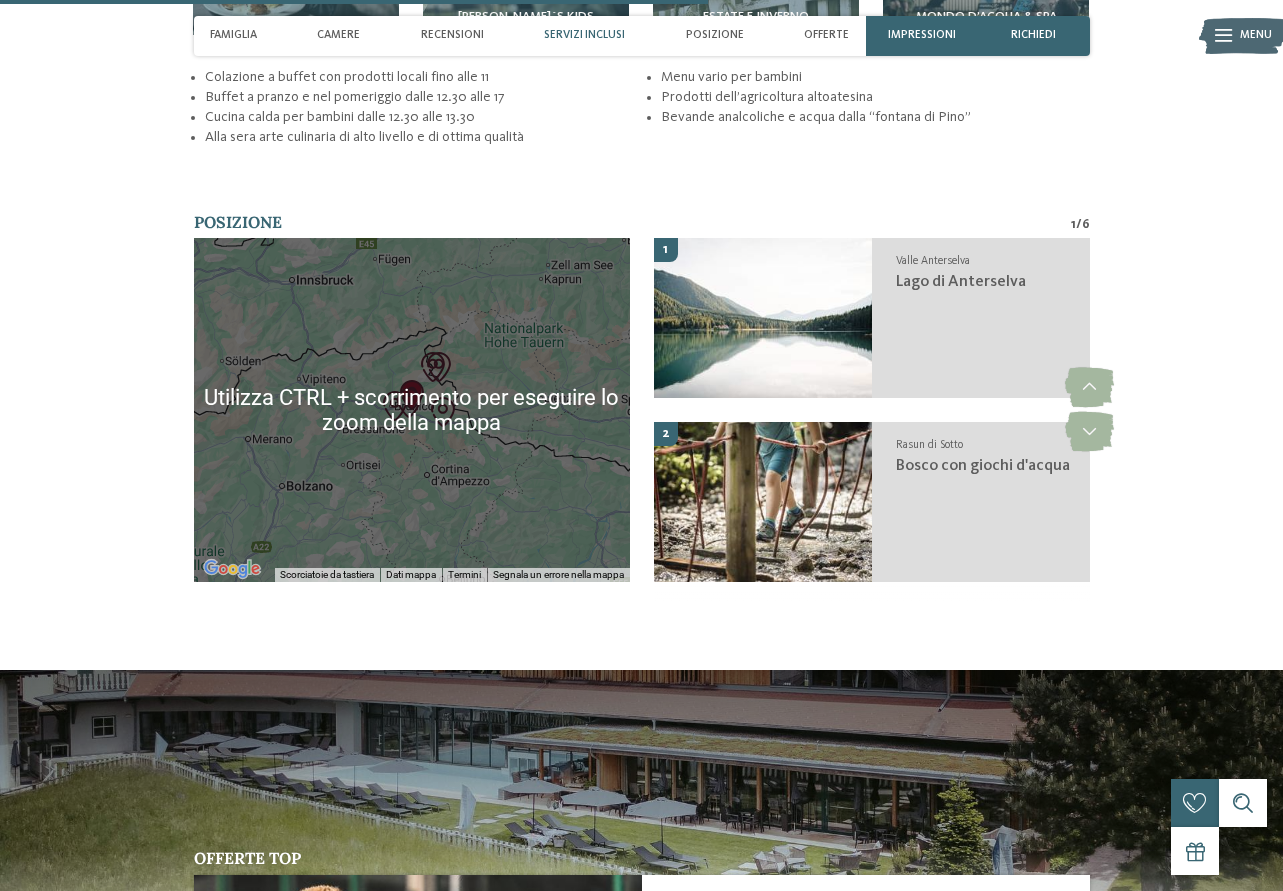 click on "Per navigare, premi i tasti Freccia." at bounding box center (412, 410) 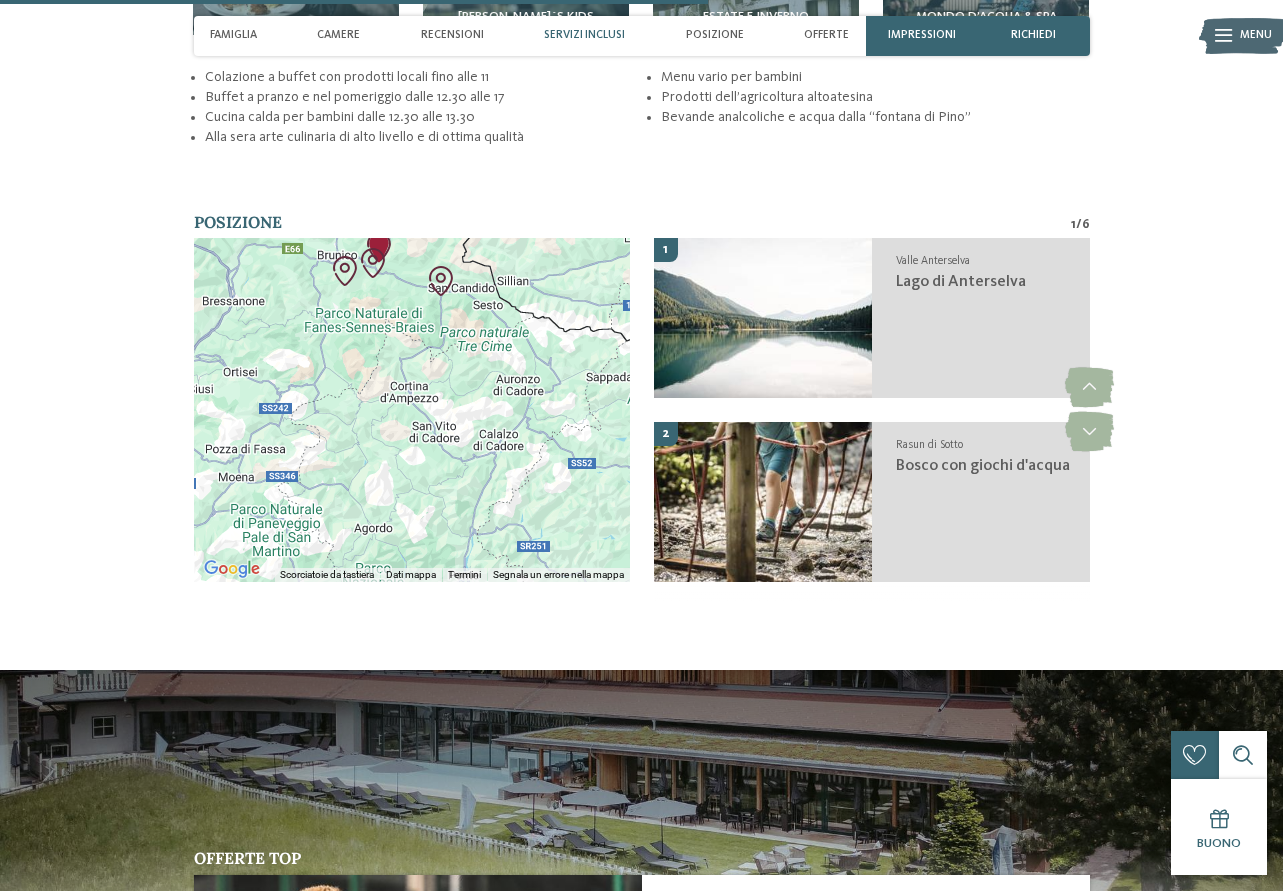 drag, startPoint x: 469, startPoint y: 467, endPoint x: 493, endPoint y: 395, distance: 75.89466 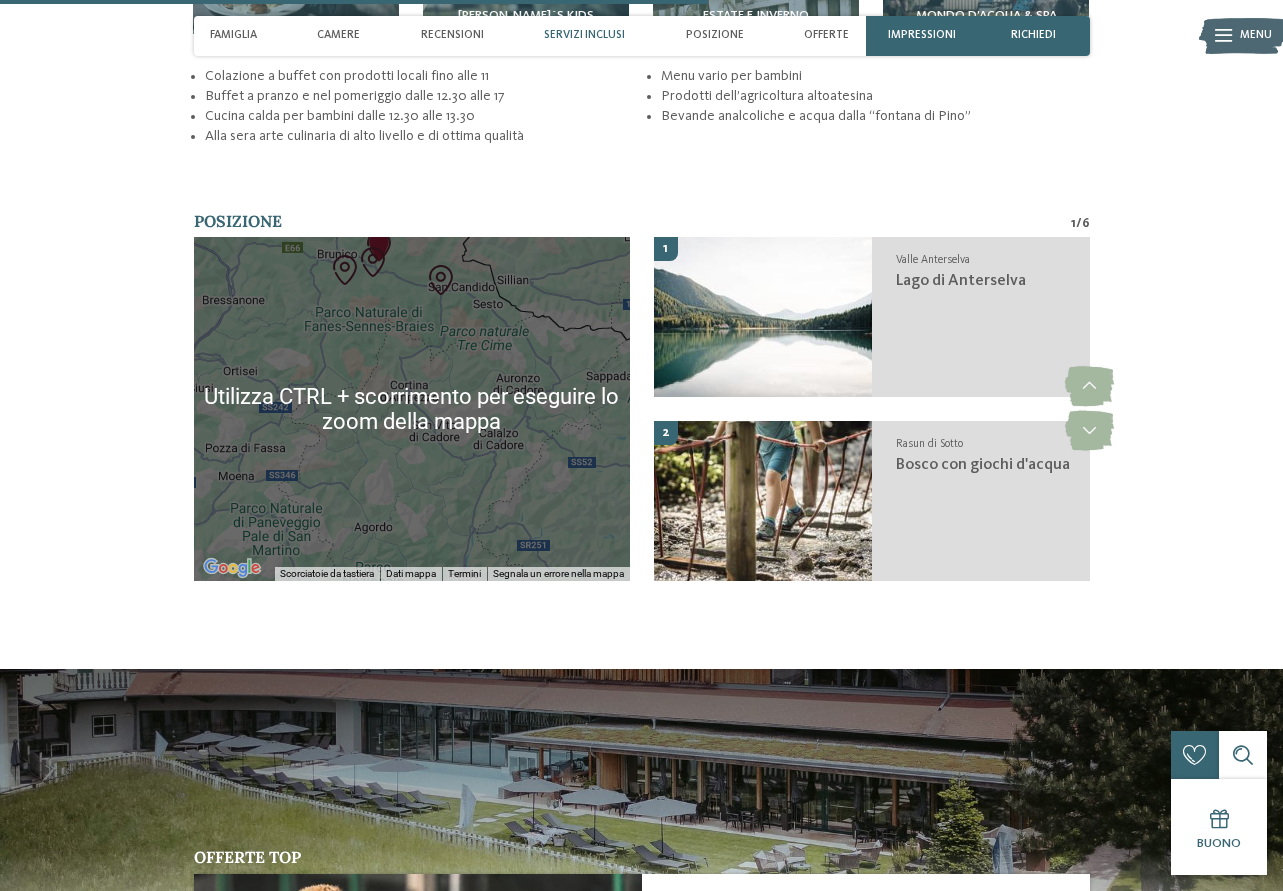 scroll, scrollTop: 3400, scrollLeft: 0, axis: vertical 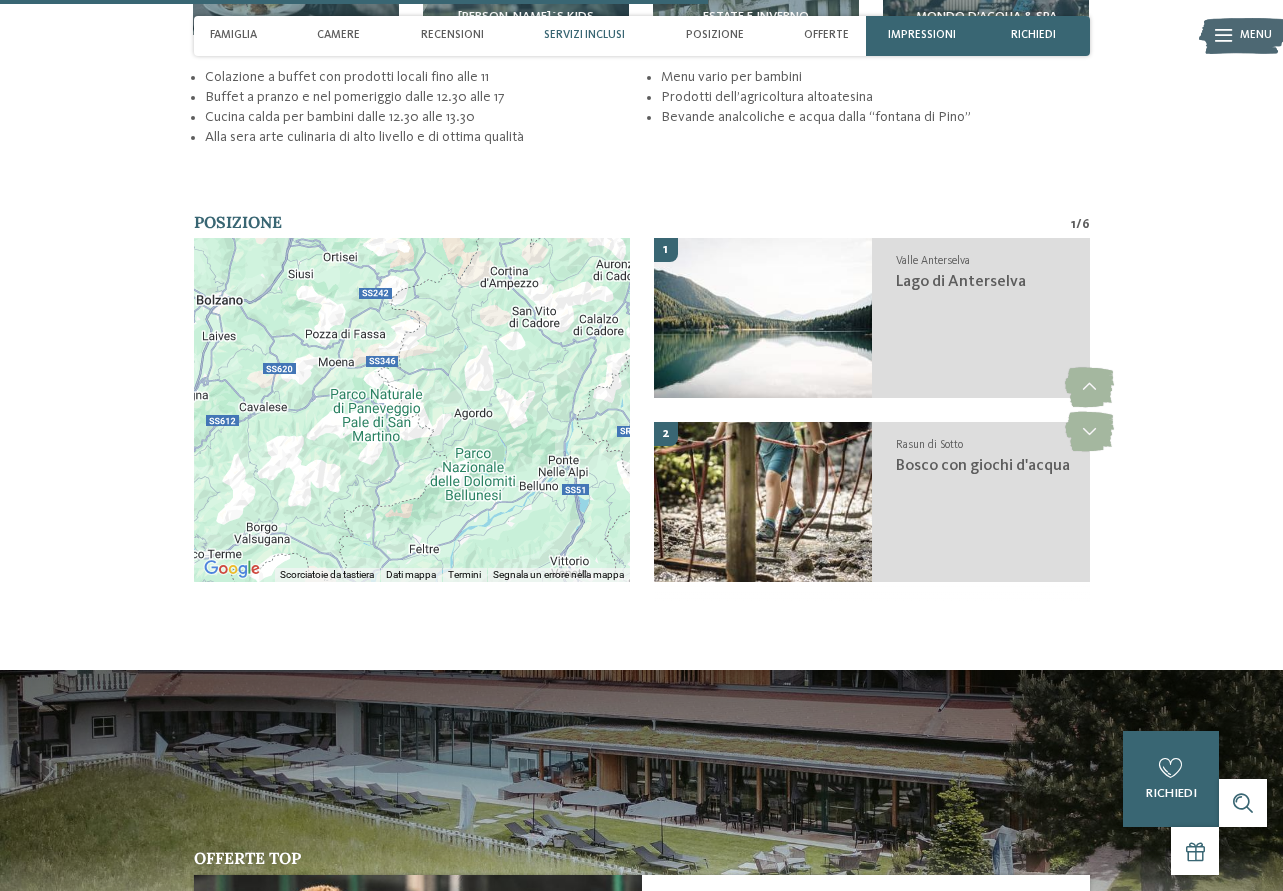 drag, startPoint x: 490, startPoint y: 397, endPoint x: 589, endPoint y: 284, distance: 150.23315 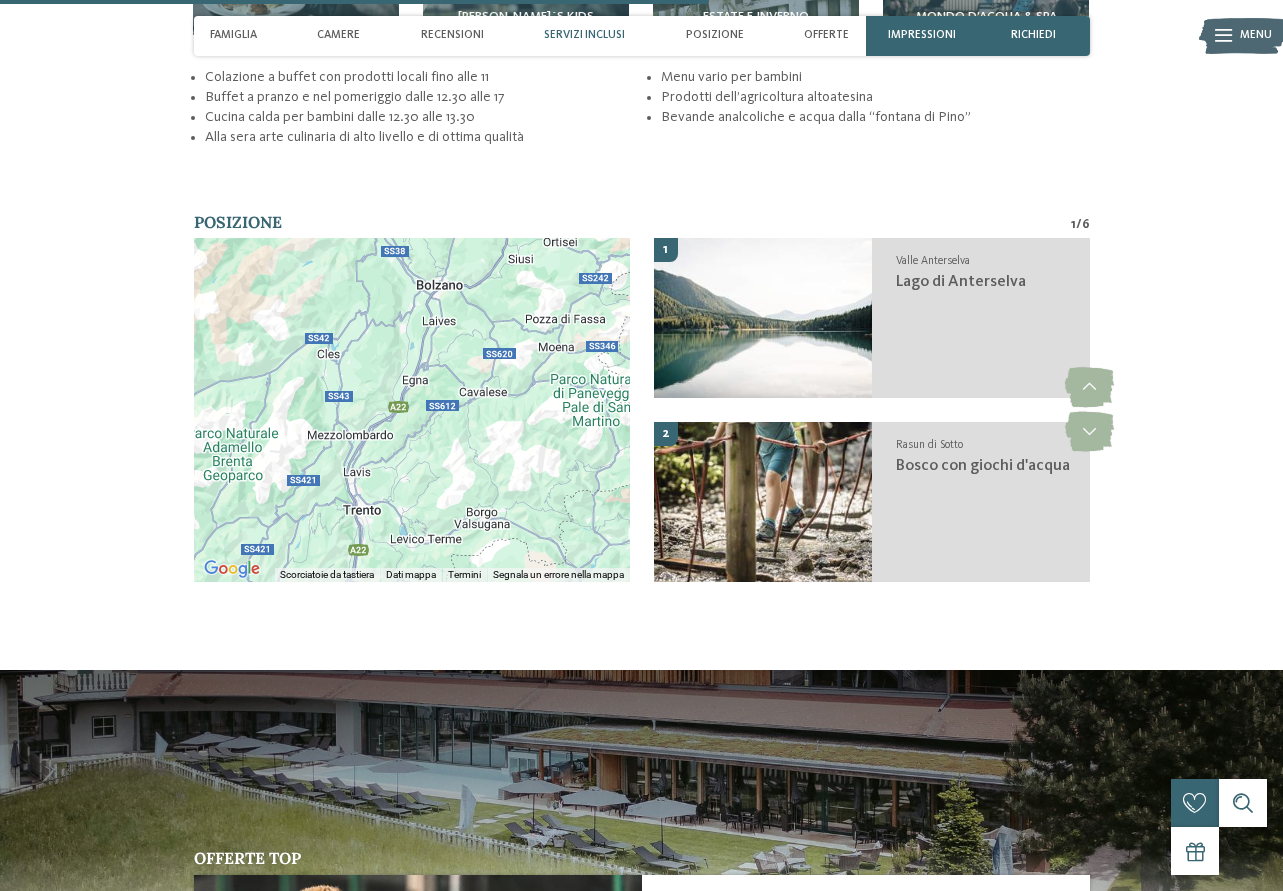 drag, startPoint x: 340, startPoint y: 452, endPoint x: 564, endPoint y: 433, distance: 224.80435 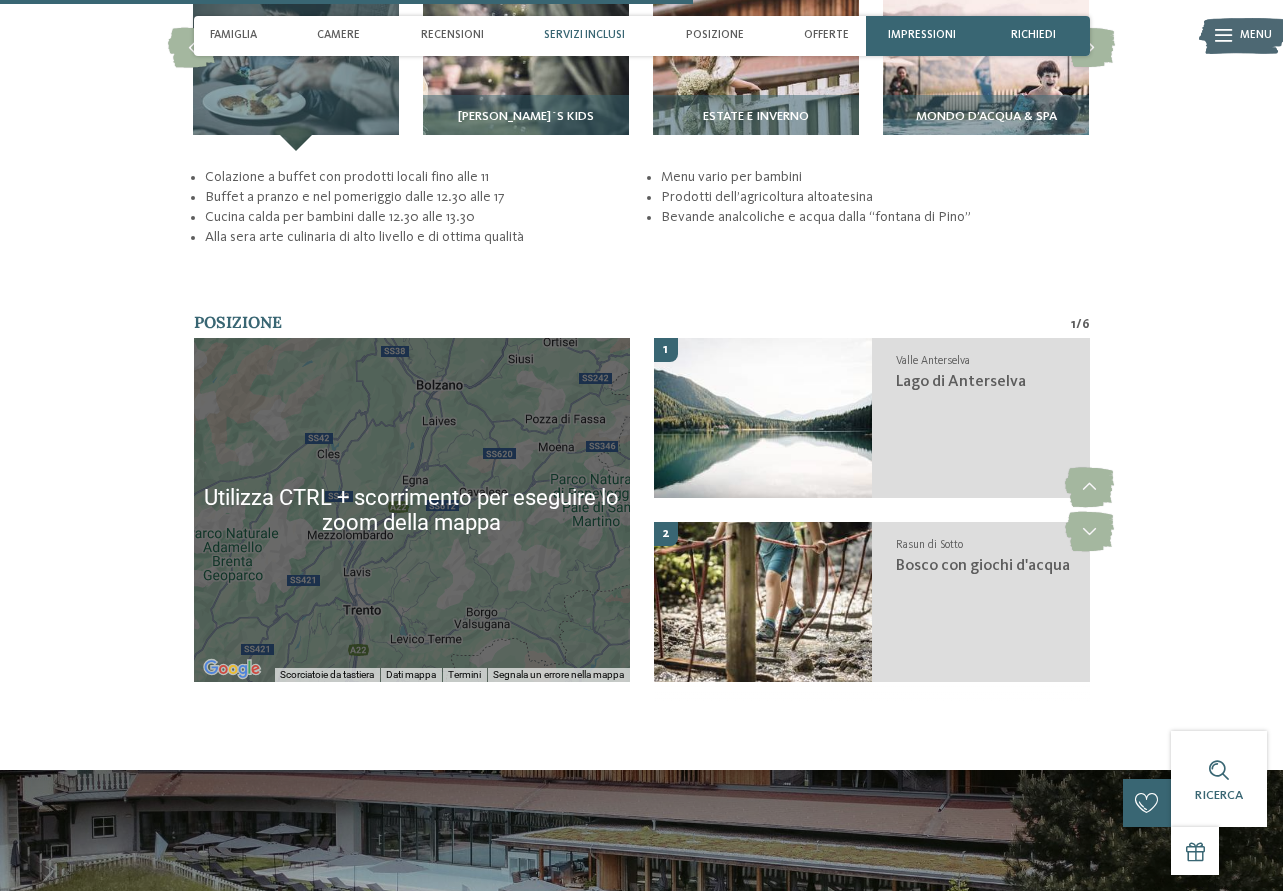 scroll, scrollTop: 3500, scrollLeft: 0, axis: vertical 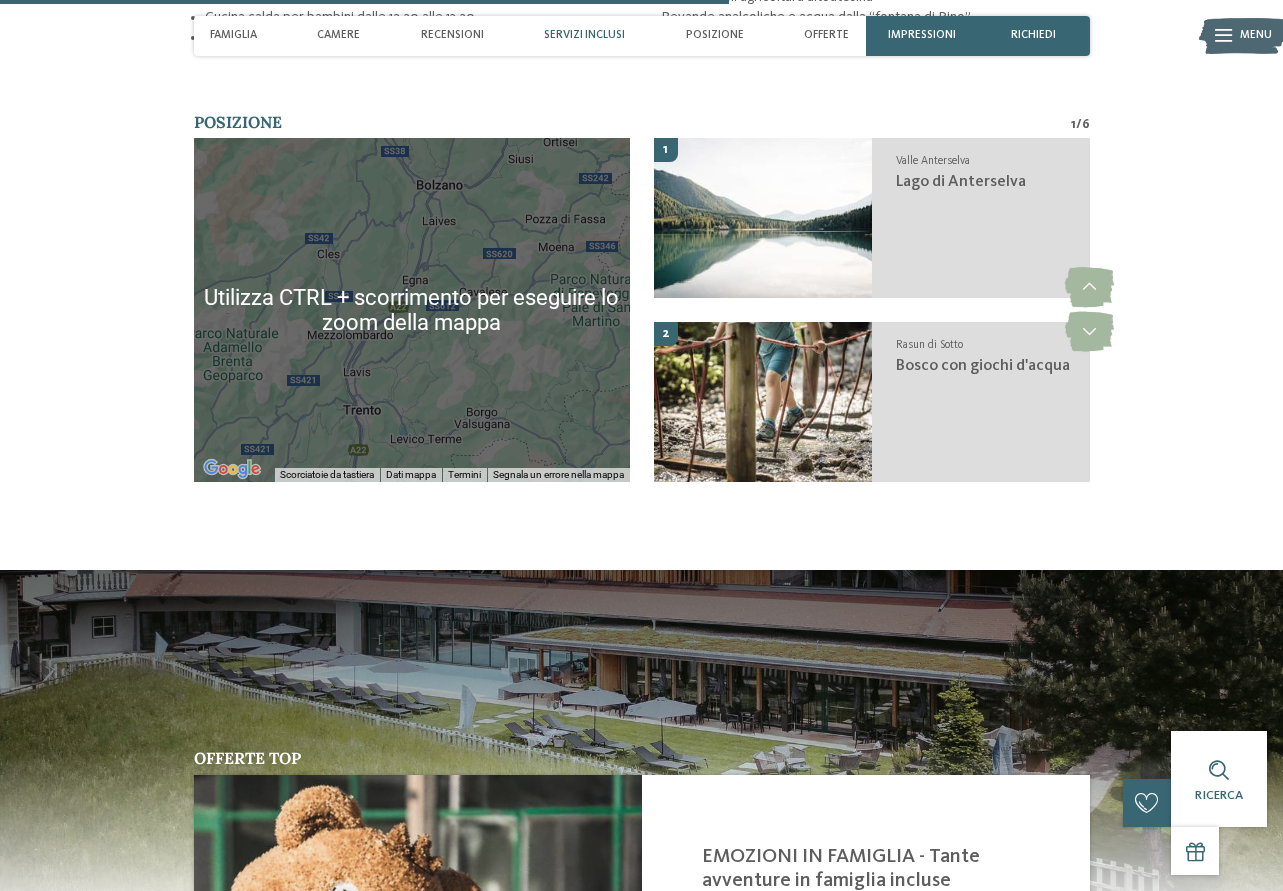 click on "Per navigare, premi i tasti Freccia." at bounding box center (412, 310) 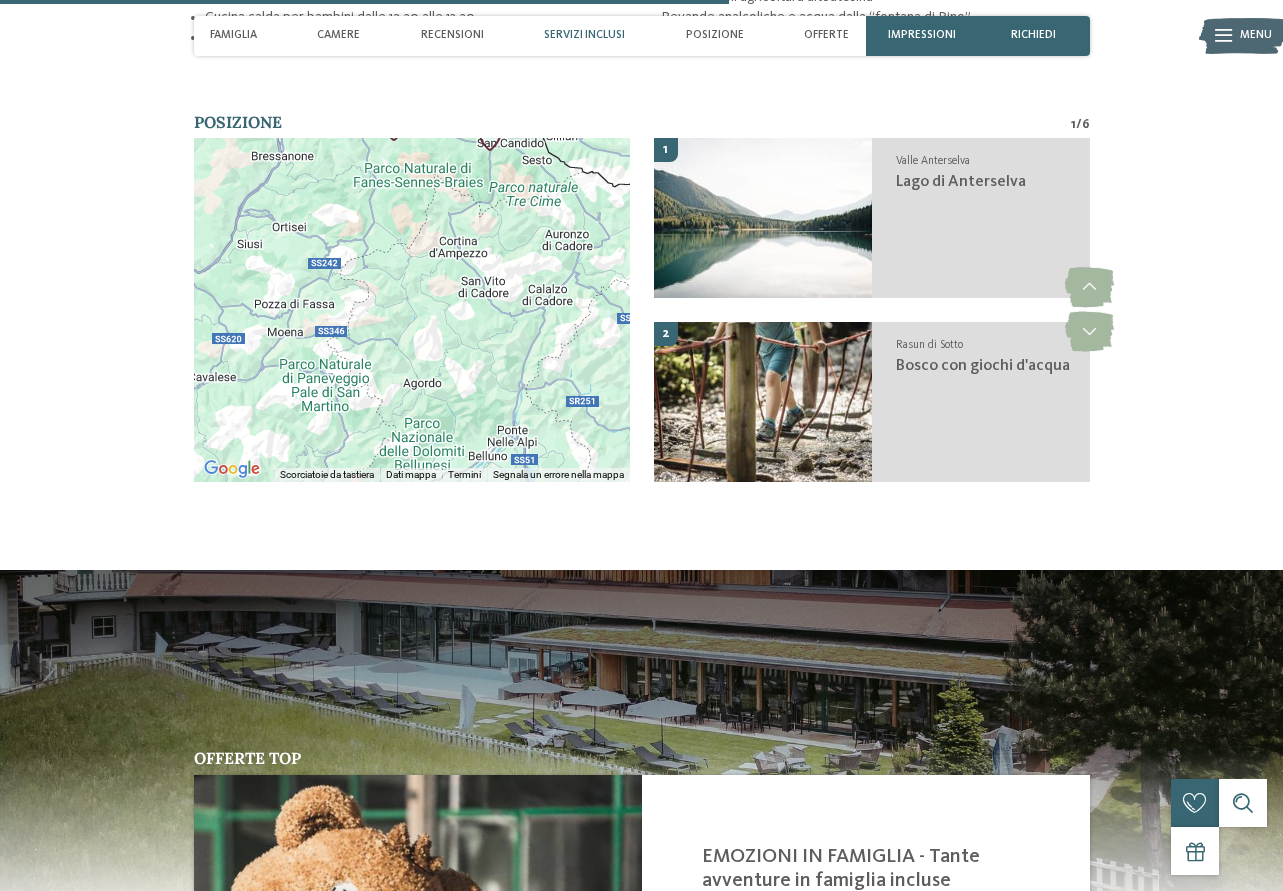 drag, startPoint x: 517, startPoint y: 310, endPoint x: 238, endPoint y: 397, distance: 292.24988 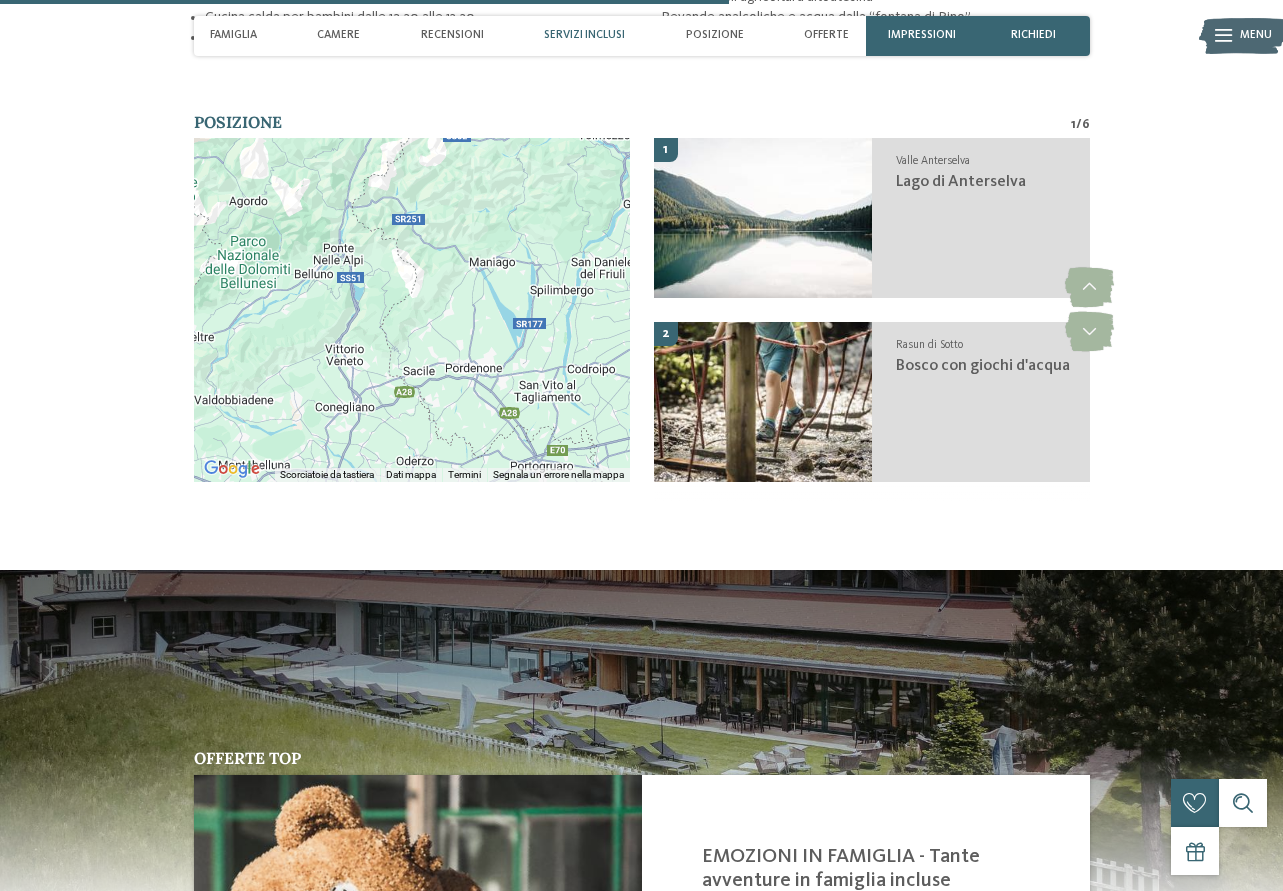 drag, startPoint x: 487, startPoint y: 418, endPoint x: 314, endPoint y: 233, distance: 253.28639 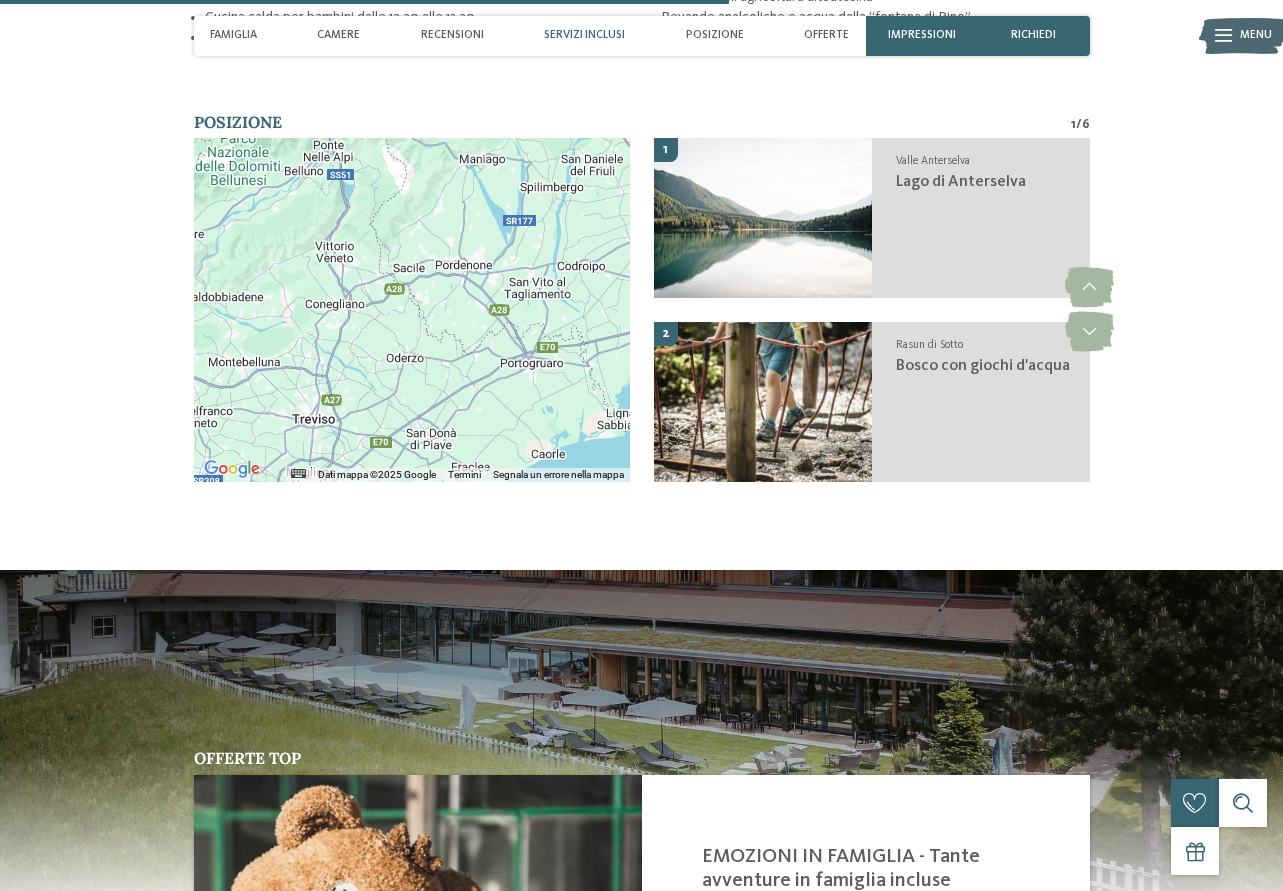 drag, startPoint x: 356, startPoint y: 397, endPoint x: 346, endPoint y: 292, distance: 105.47511 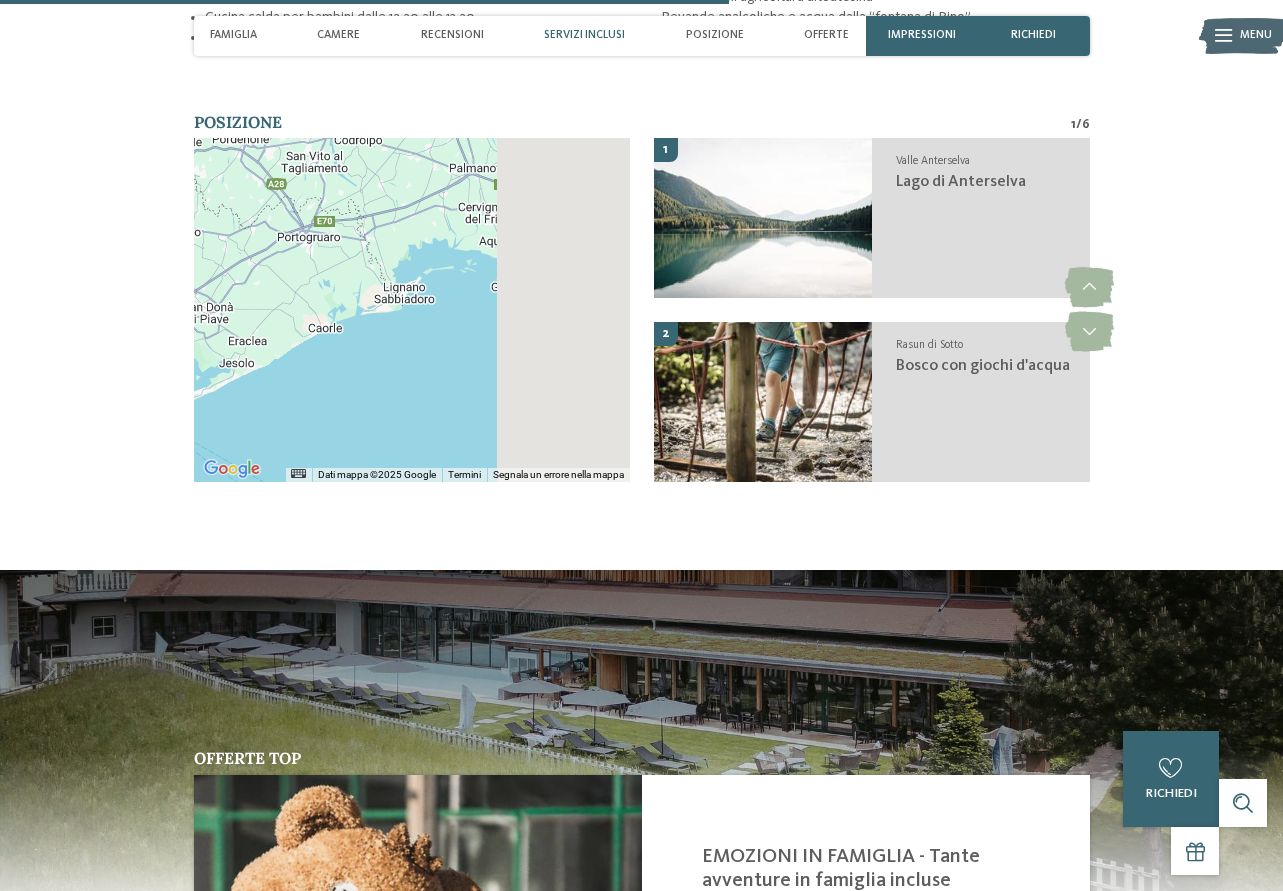 drag, startPoint x: 510, startPoint y: 360, endPoint x: 214, endPoint y: 197, distance: 337.91272 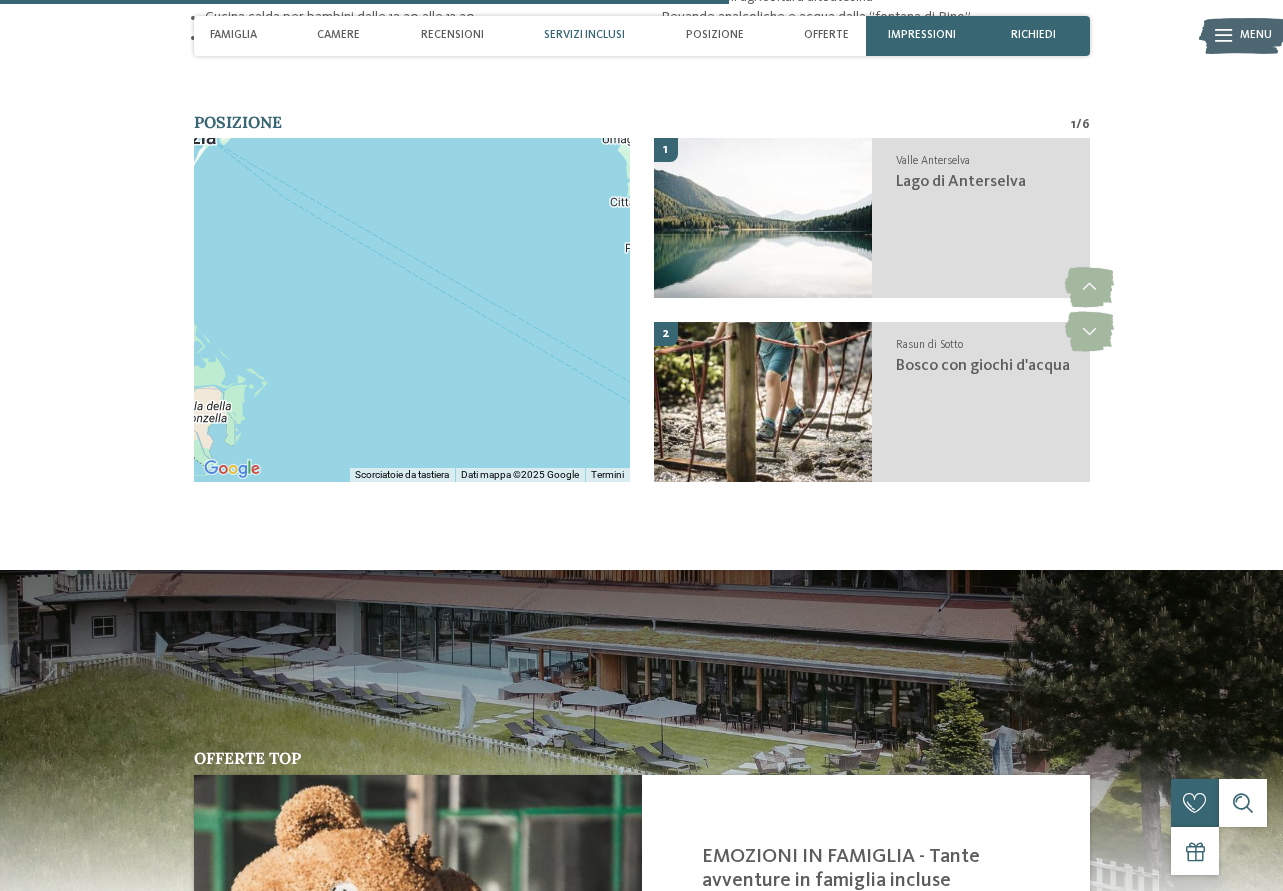drag, startPoint x: 286, startPoint y: 401, endPoint x: 429, endPoint y: 131, distance: 305.5307 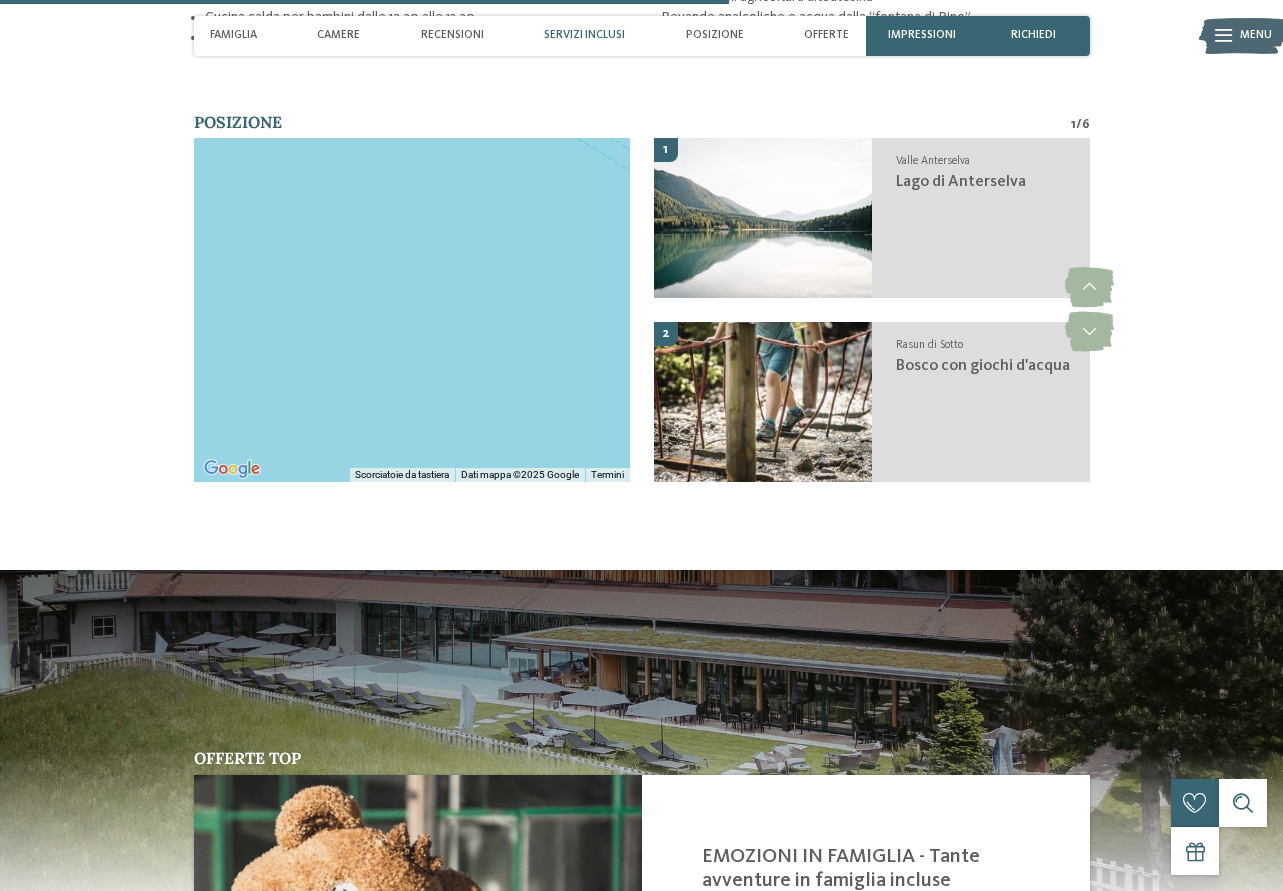 drag, startPoint x: 368, startPoint y: 377, endPoint x: 276, endPoint y: 172, distance: 224.69757 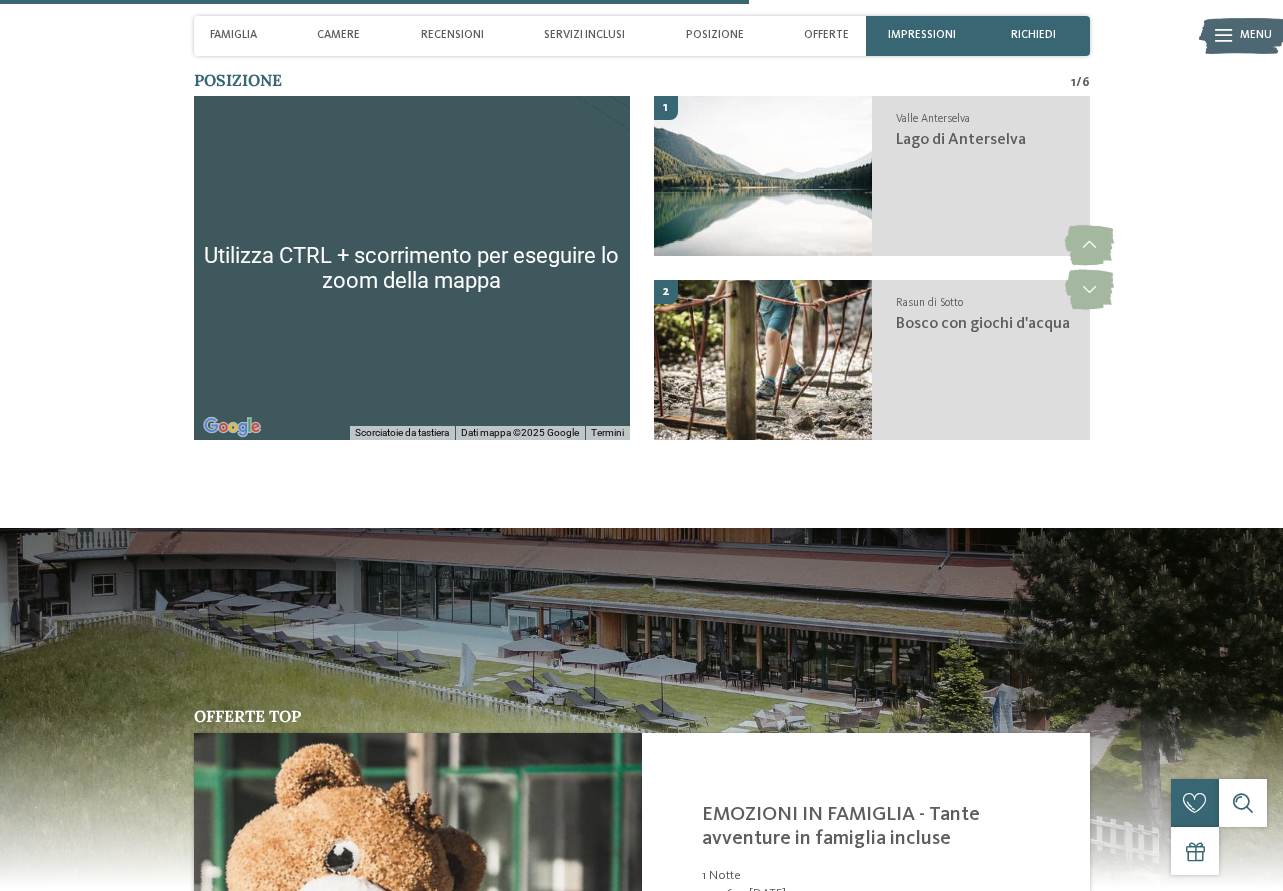 scroll, scrollTop: 3500, scrollLeft: 0, axis: vertical 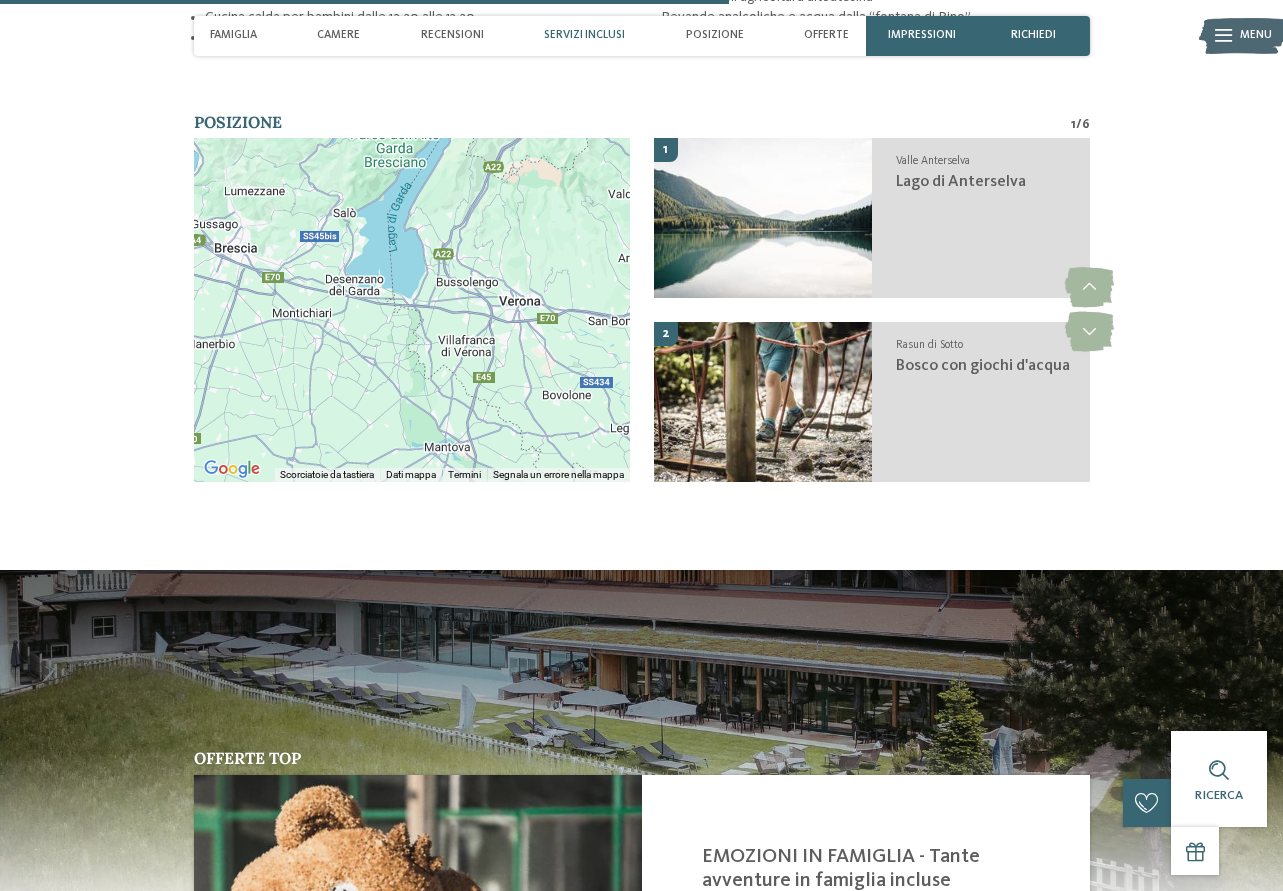 drag, startPoint x: 495, startPoint y: 374, endPoint x: 1370, endPoint y: 803, distance: 974.50806 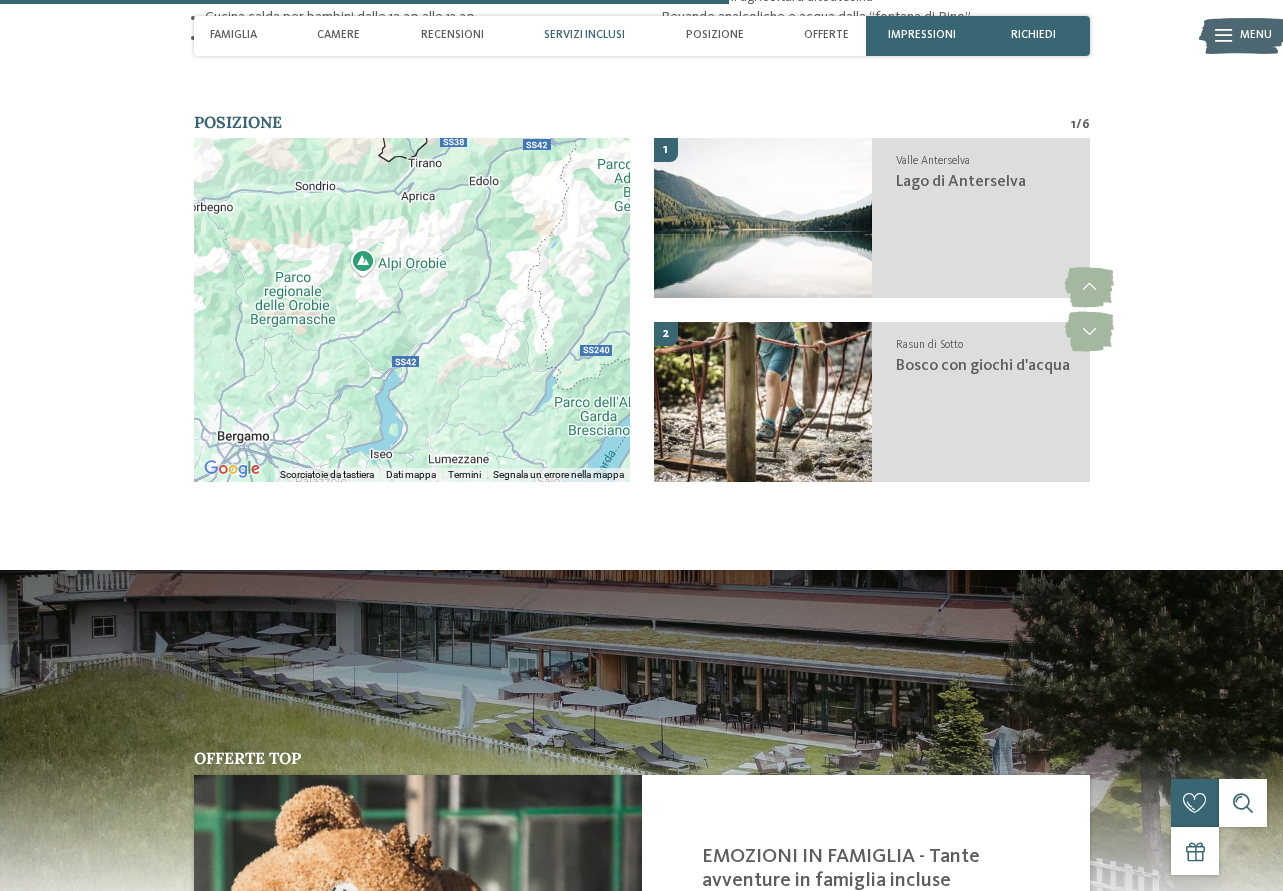 drag, startPoint x: 386, startPoint y: 313, endPoint x: 591, endPoint y: 589, distance: 343.8037 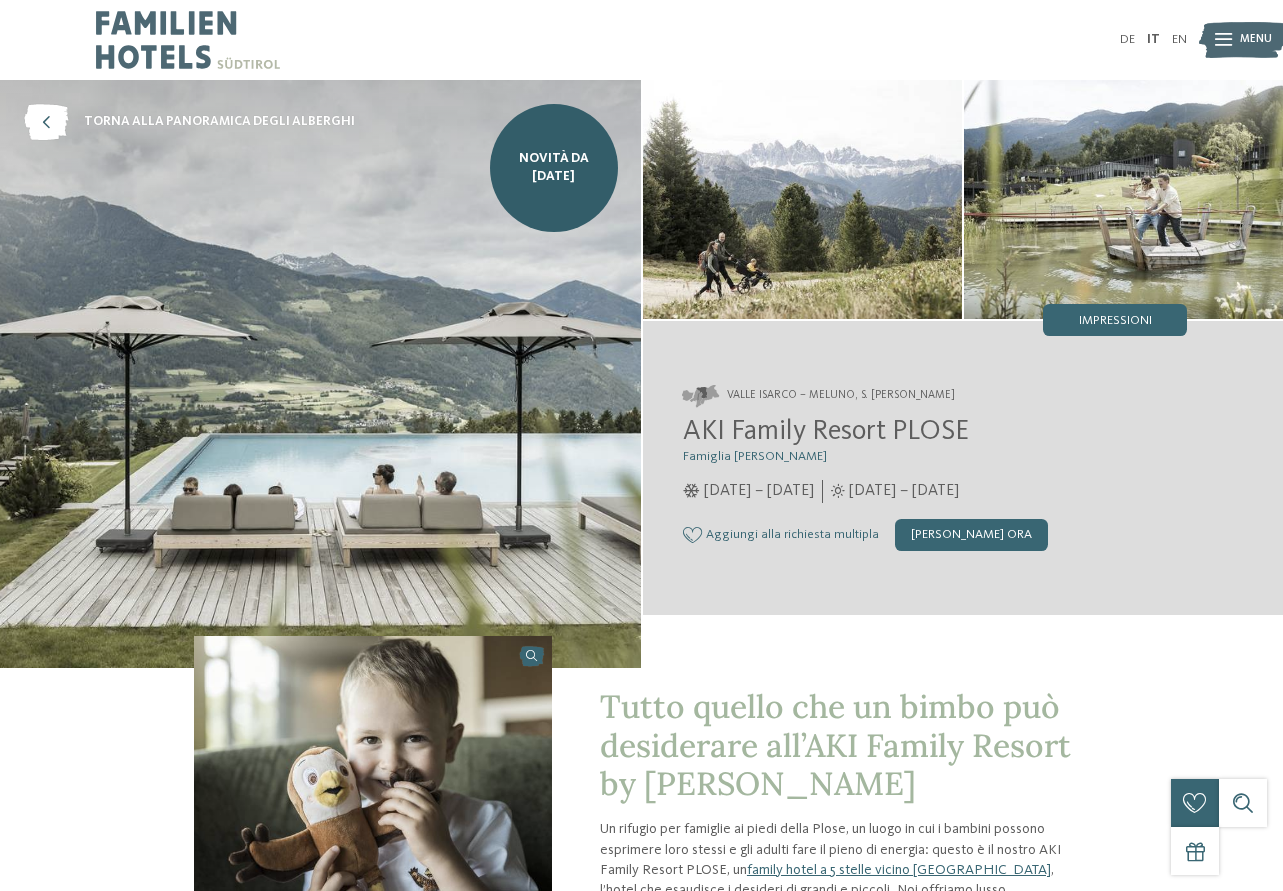 scroll, scrollTop: 0, scrollLeft: 0, axis: both 